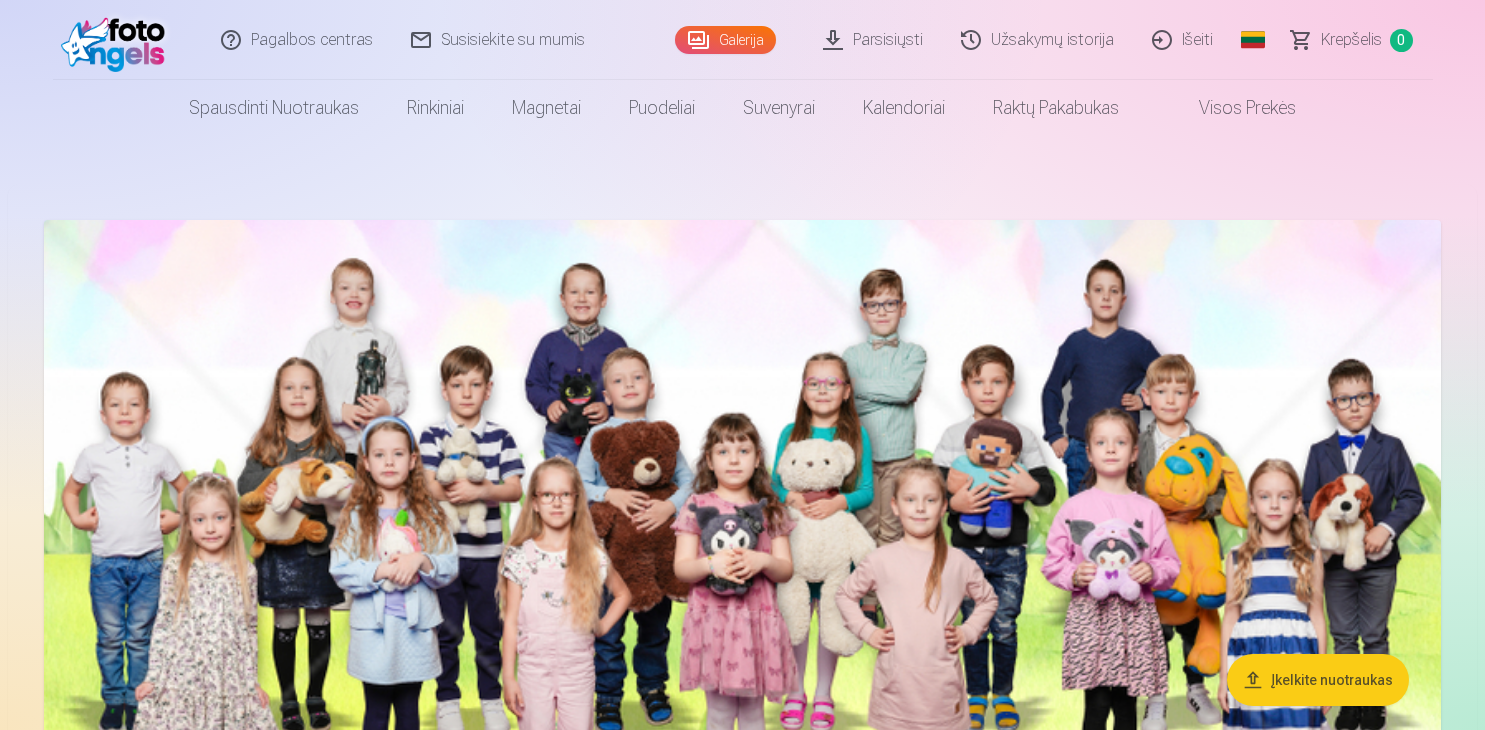 scroll, scrollTop: 0, scrollLeft: 0, axis: both 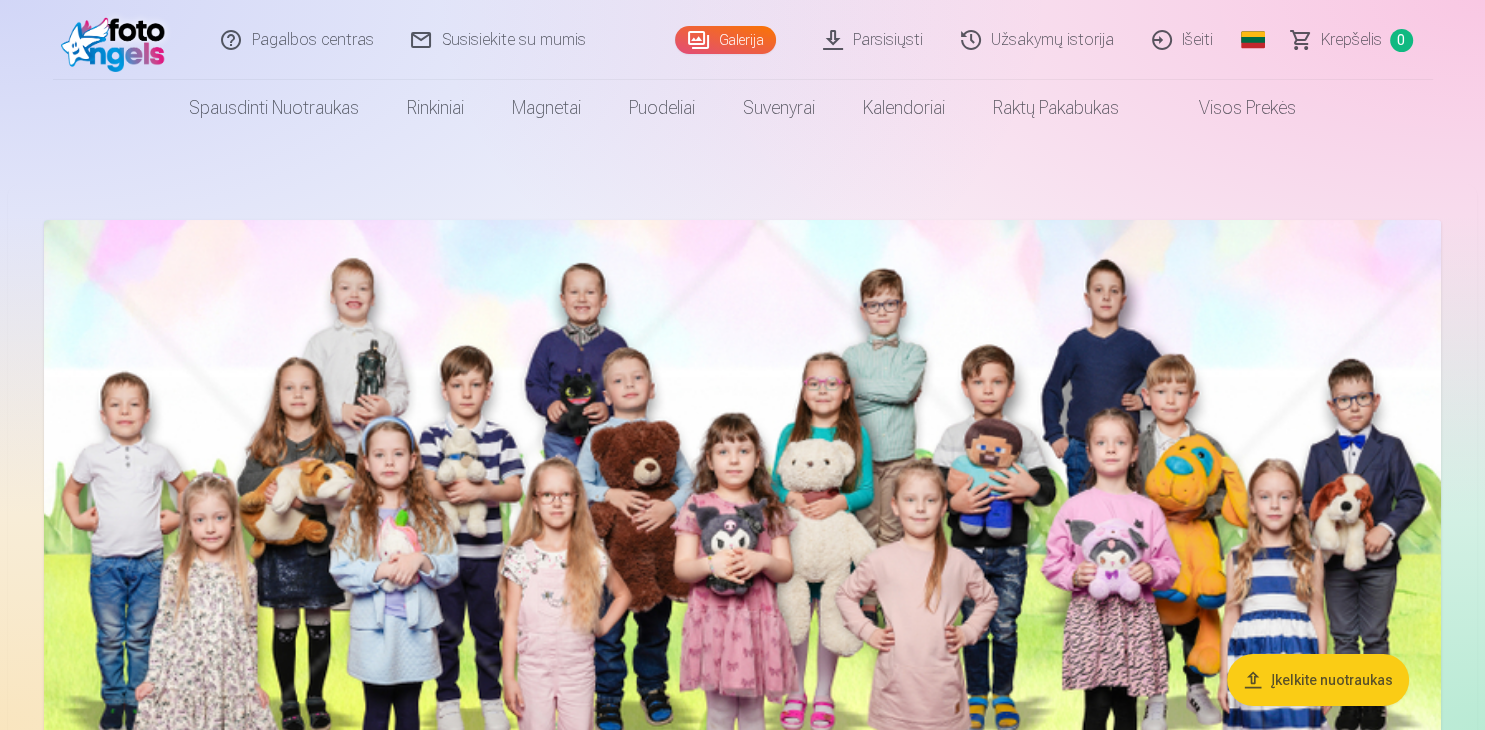 click on "Parsisiųsti" at bounding box center (874, 40) 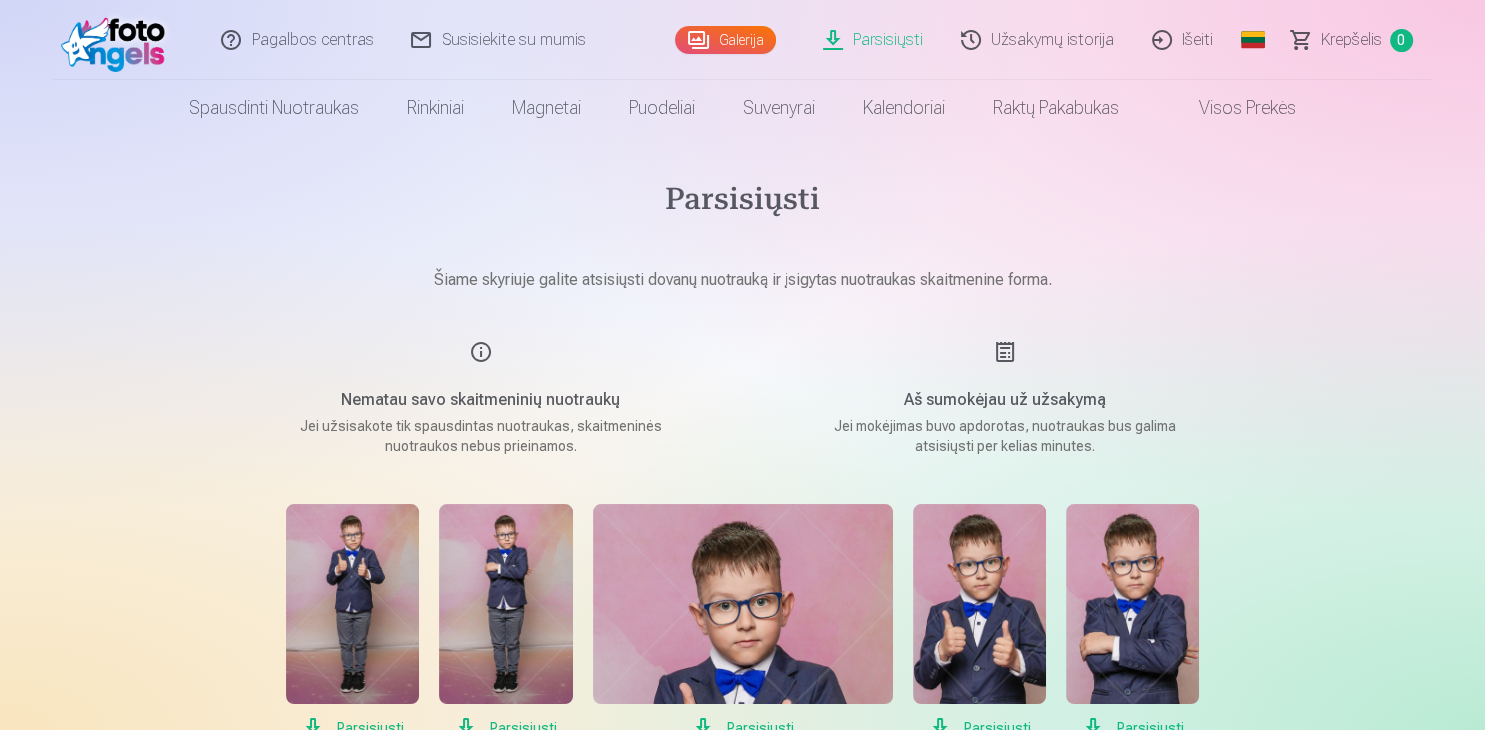 click on "Nematau savo skaitmeninių nuotraukų Jei užsisakote tik spausdintas nuotraukas, skaitmeninės nuotraukos nebus prieinamos." at bounding box center (481, 398) 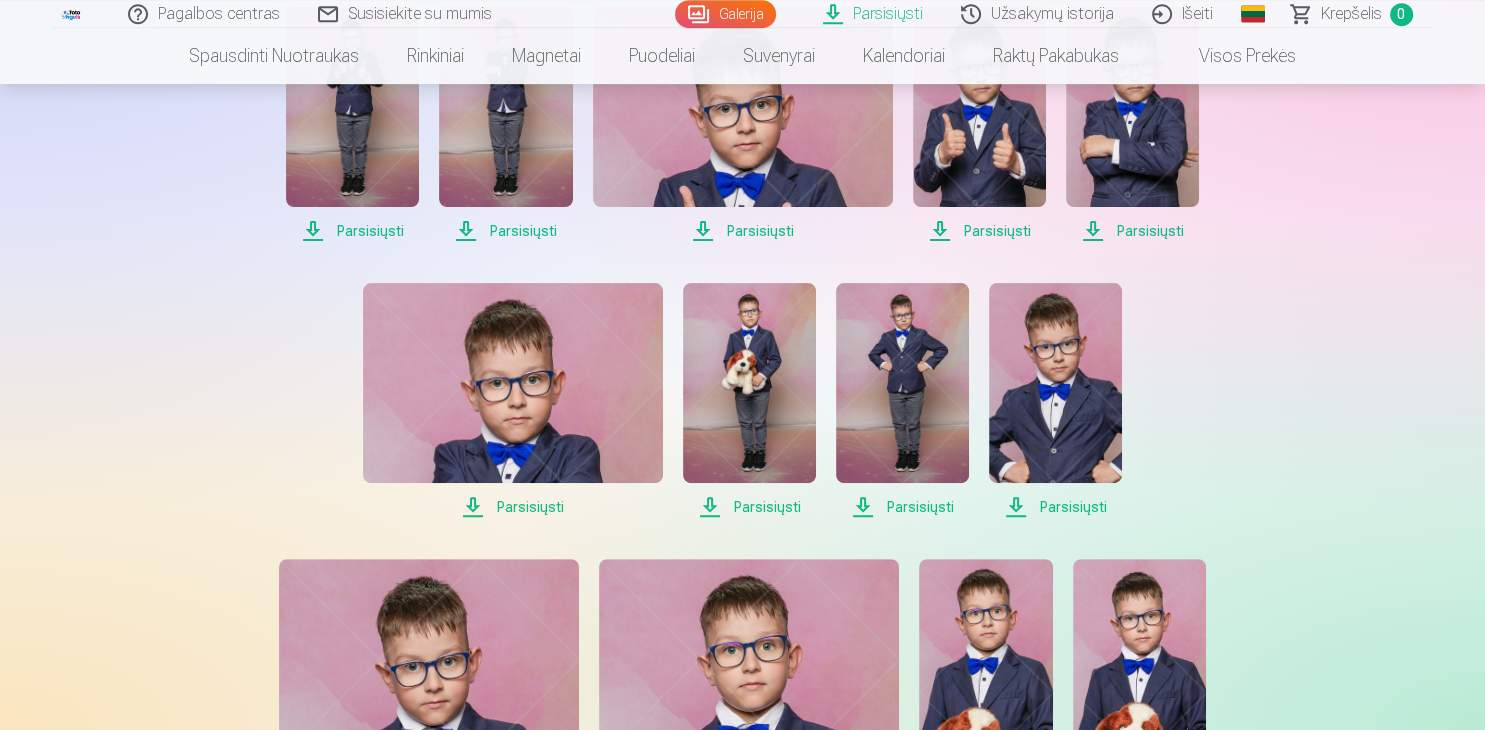 scroll, scrollTop: 408, scrollLeft: 0, axis: vertical 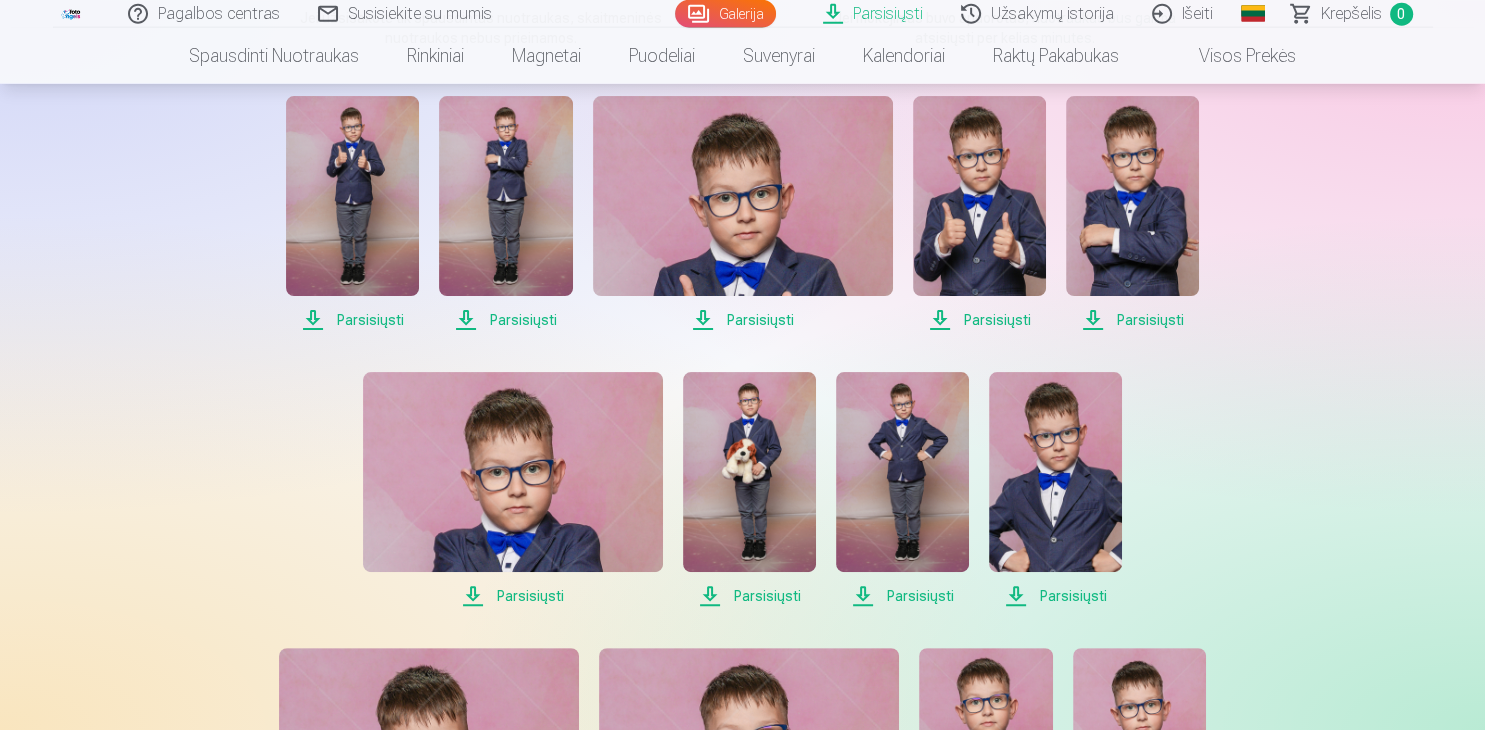 click on "Parsisiųsti" at bounding box center (352, 320) 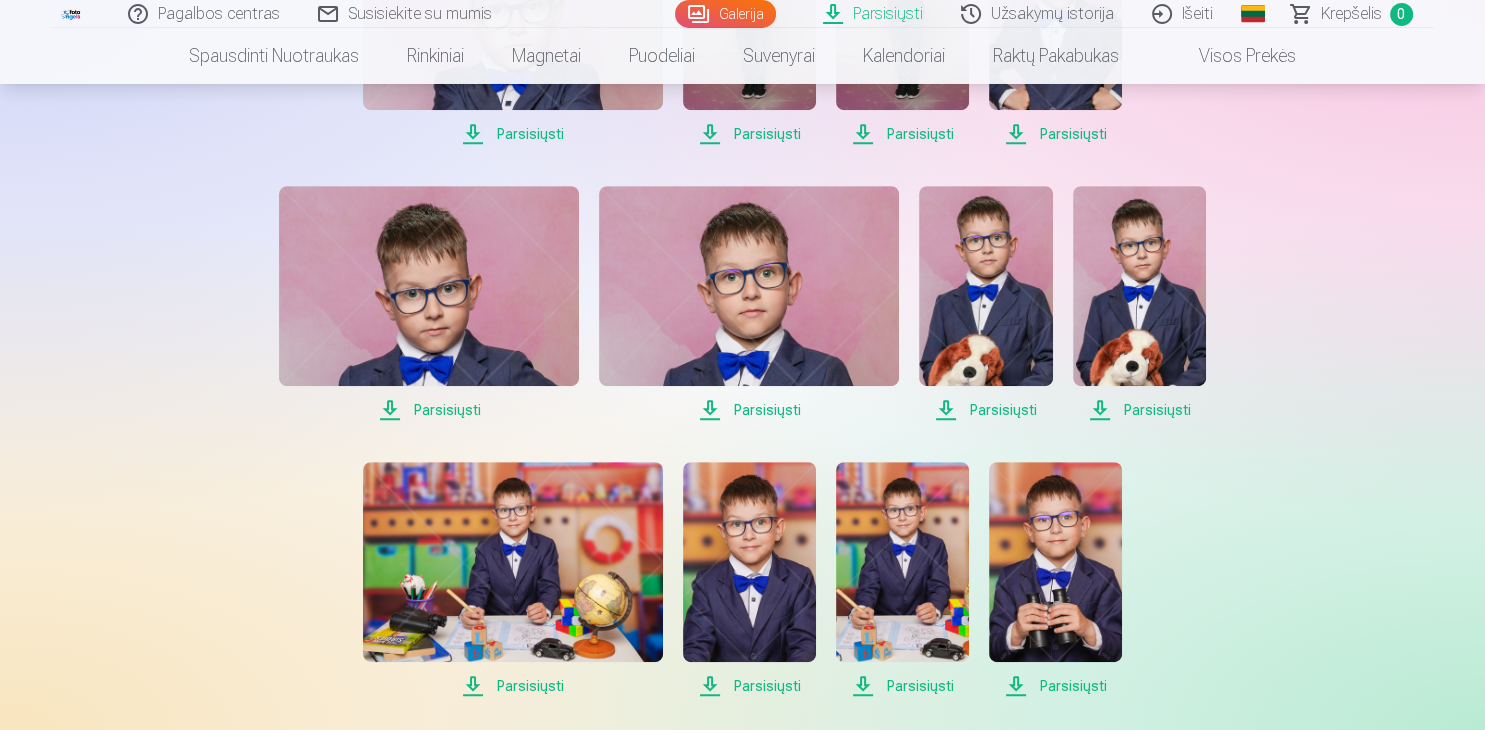 scroll, scrollTop: 906, scrollLeft: 0, axis: vertical 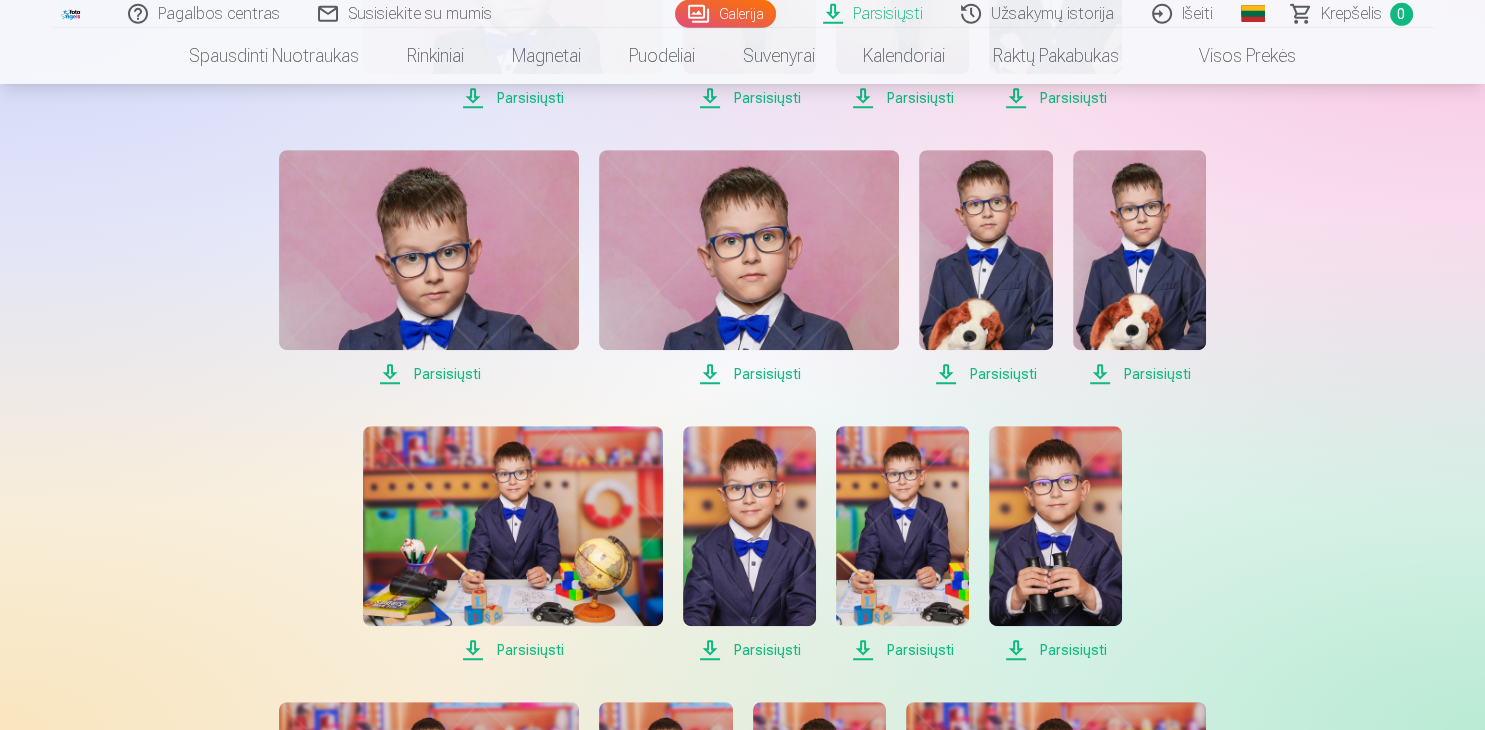 click on "Parsisiųsti" at bounding box center (429, 374) 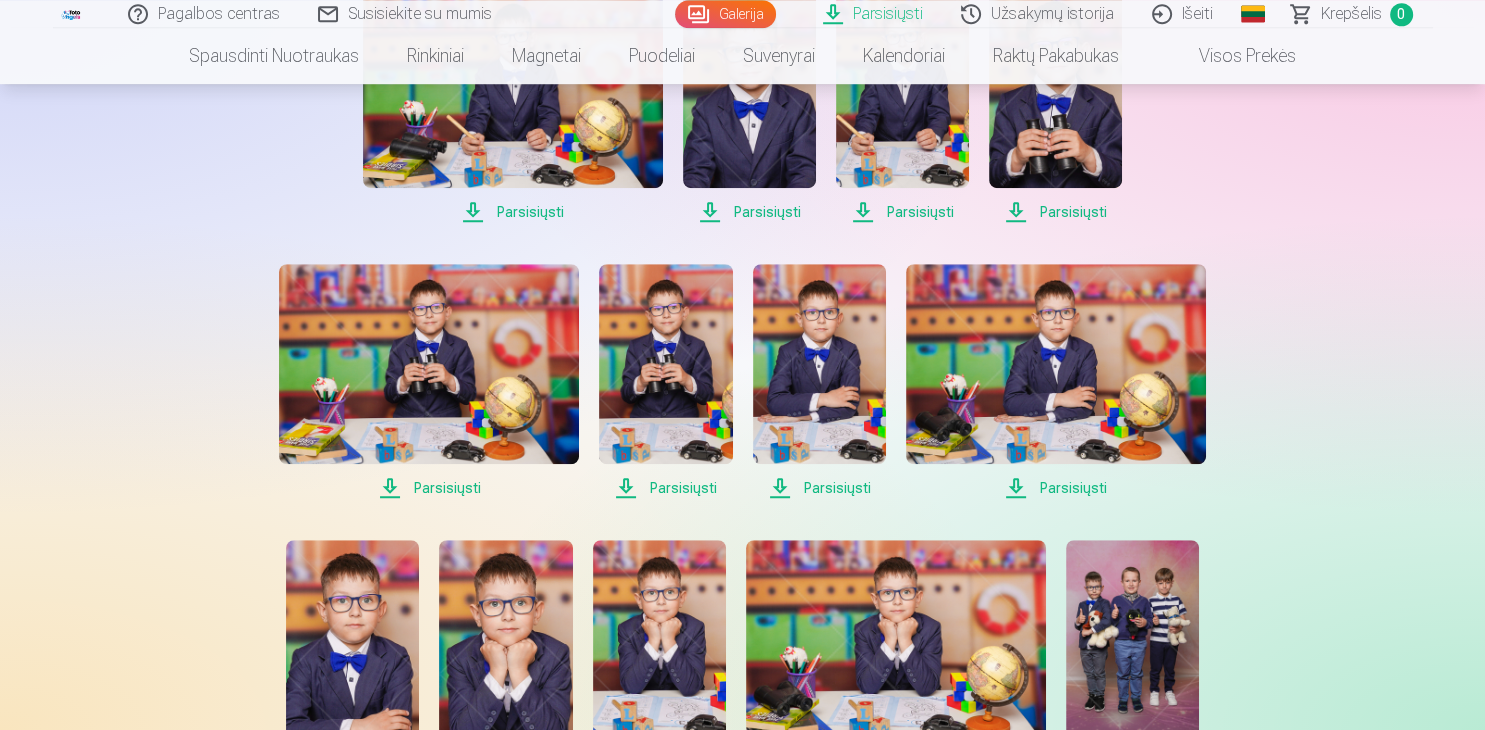 scroll, scrollTop: 1356, scrollLeft: 0, axis: vertical 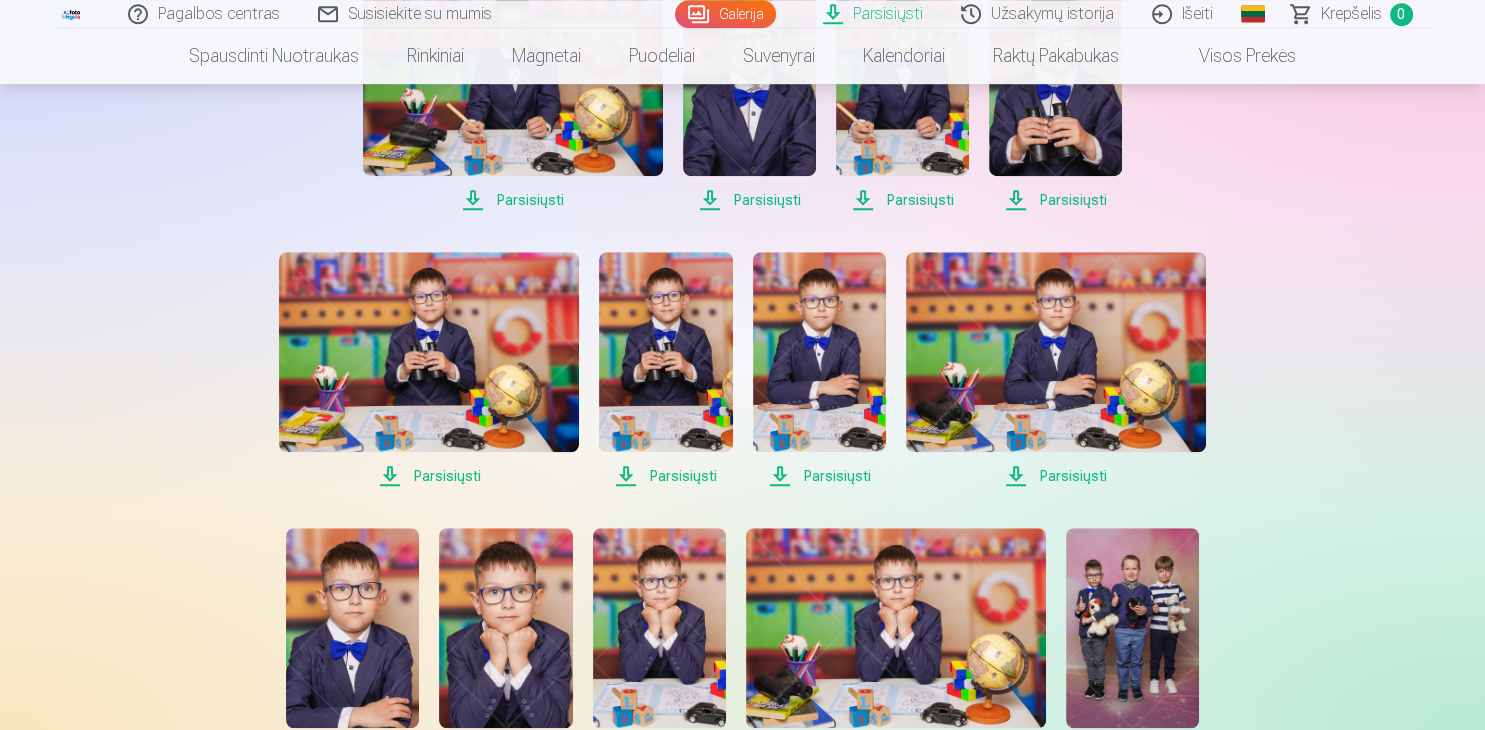 click on "Parsisiųsti" at bounding box center (429, 476) 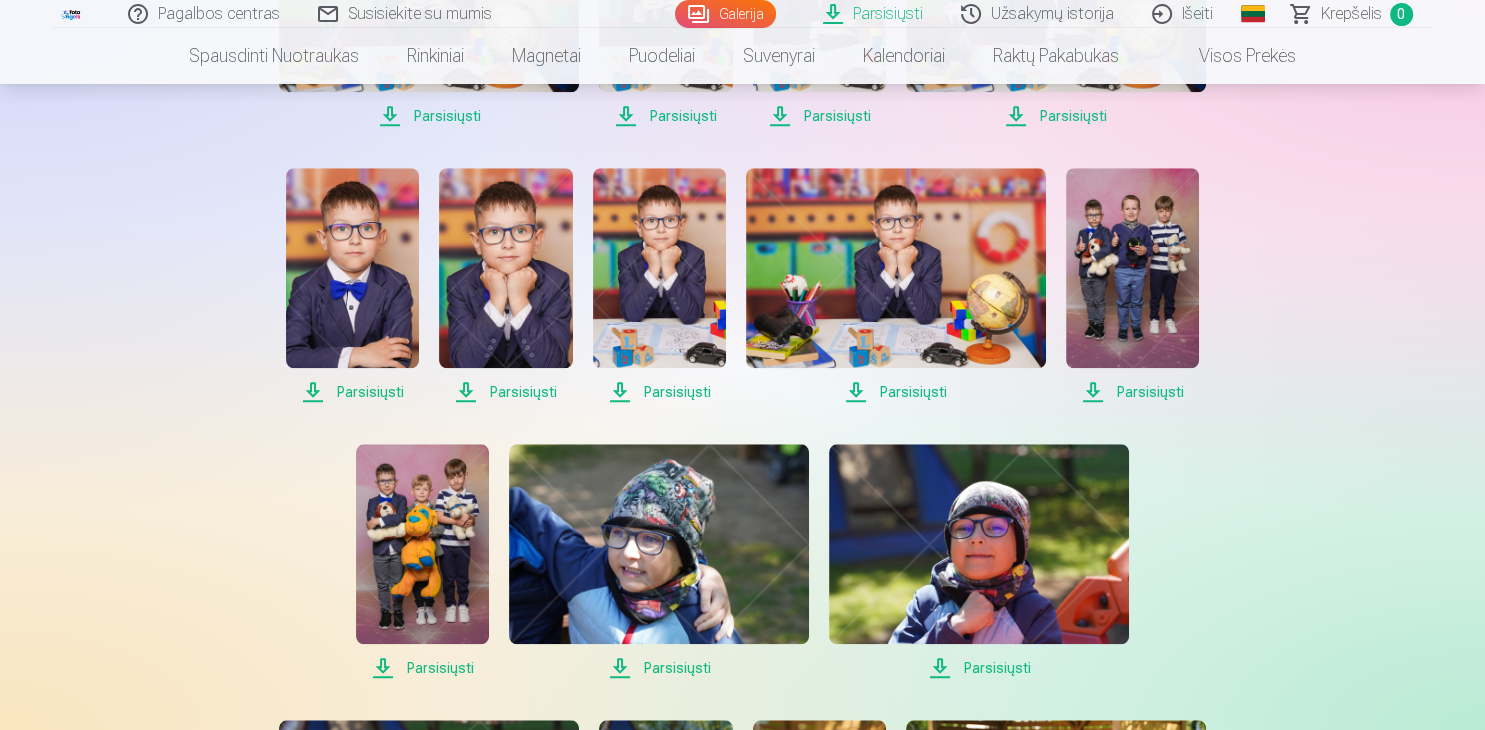 scroll, scrollTop: 1728, scrollLeft: 0, axis: vertical 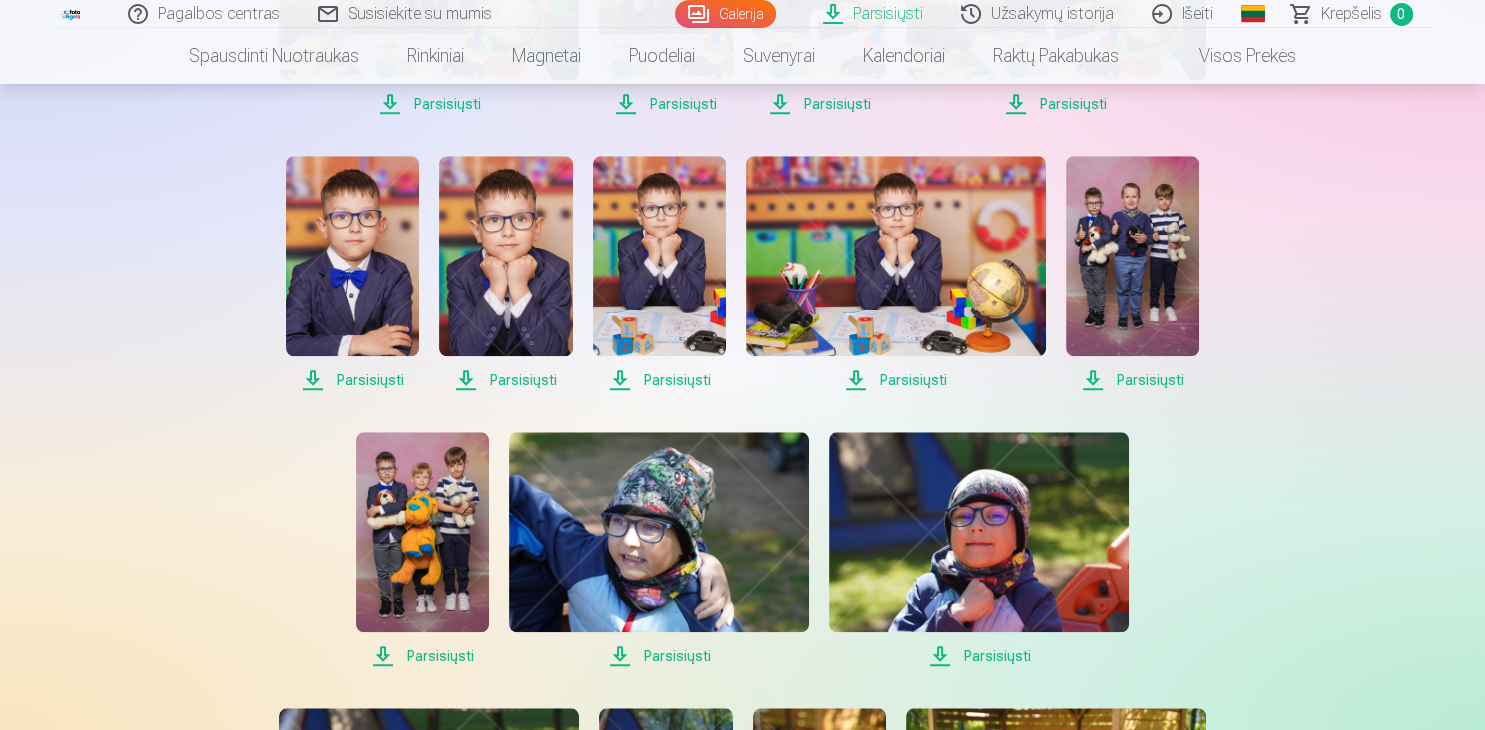 click on "Parsisiųsti" at bounding box center [352, 380] 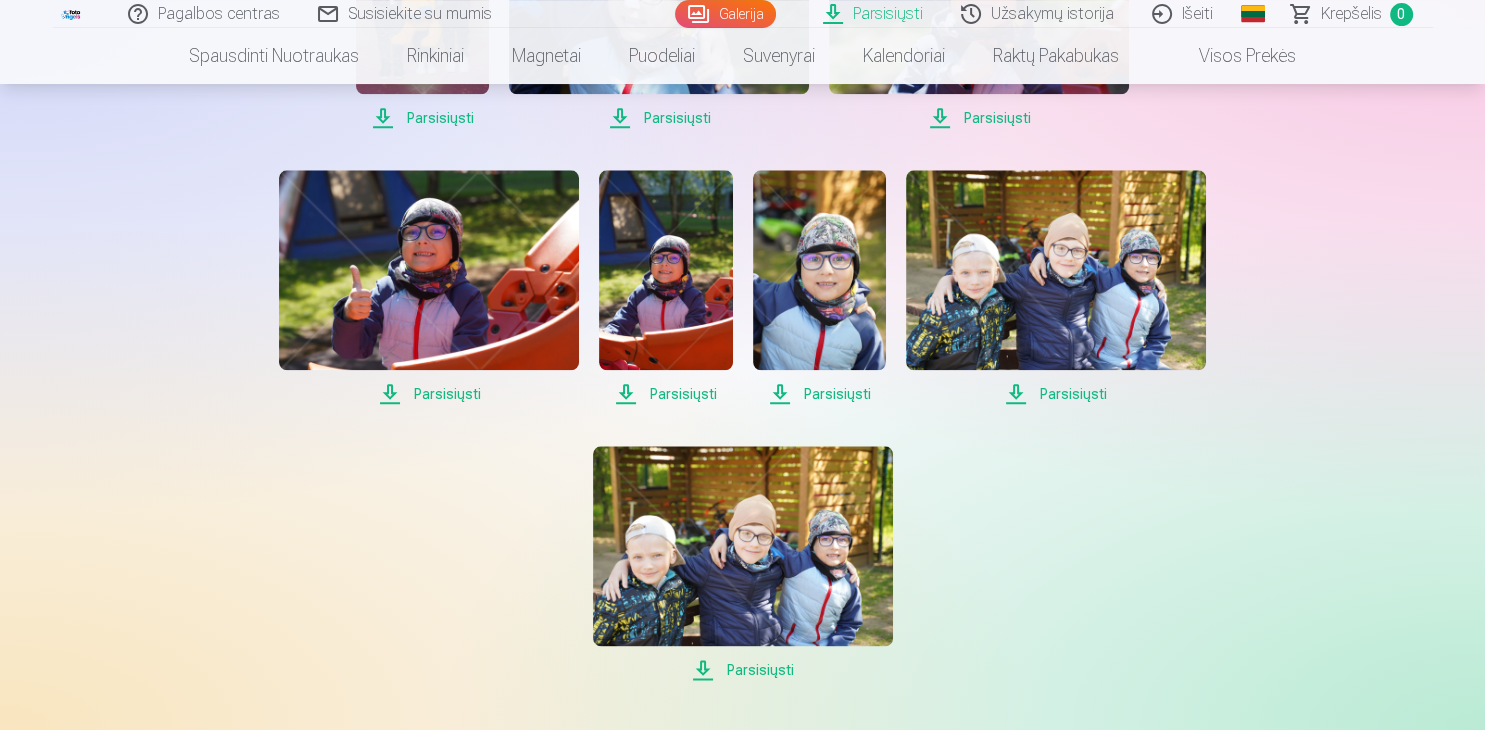 scroll, scrollTop: 2274, scrollLeft: 0, axis: vertical 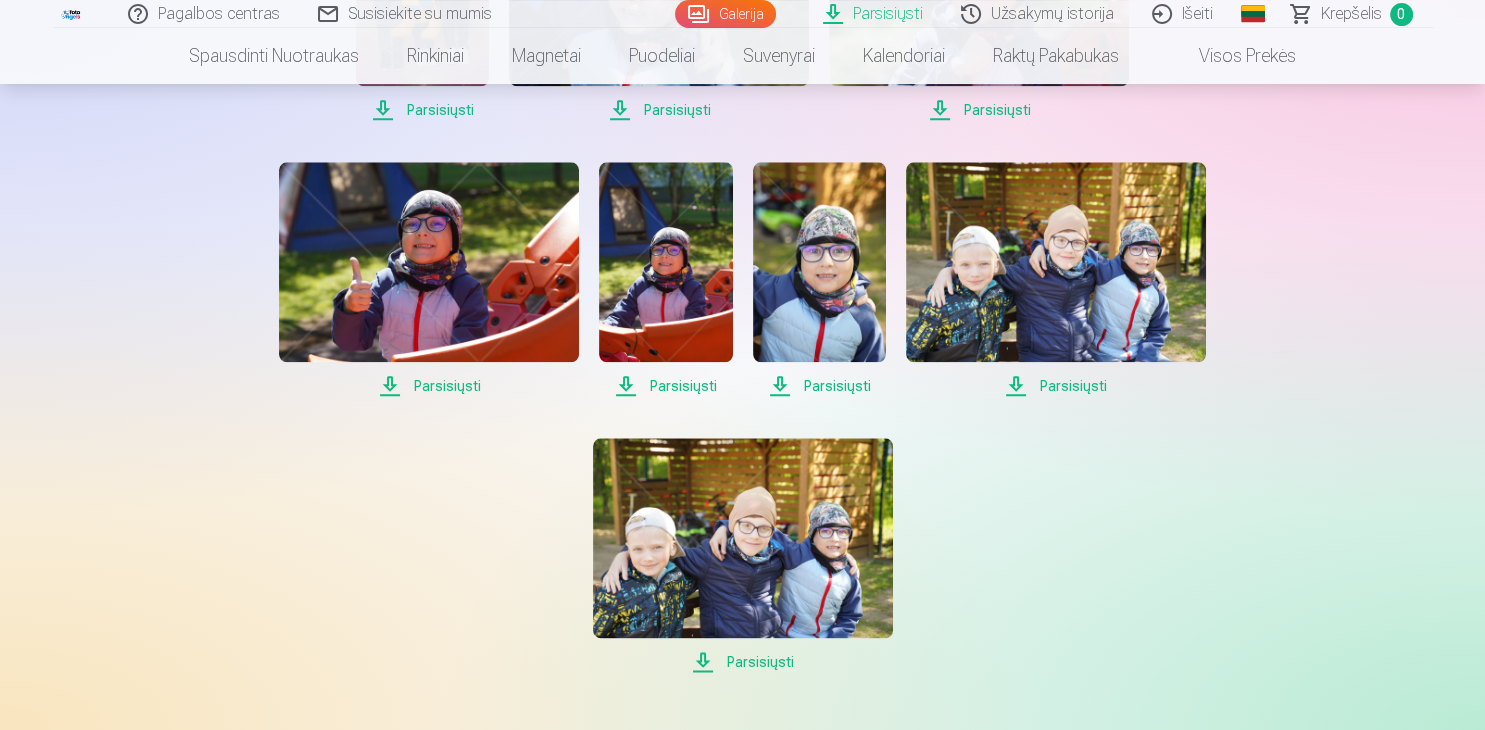 click on "Parsisiųsti" at bounding box center [429, 386] 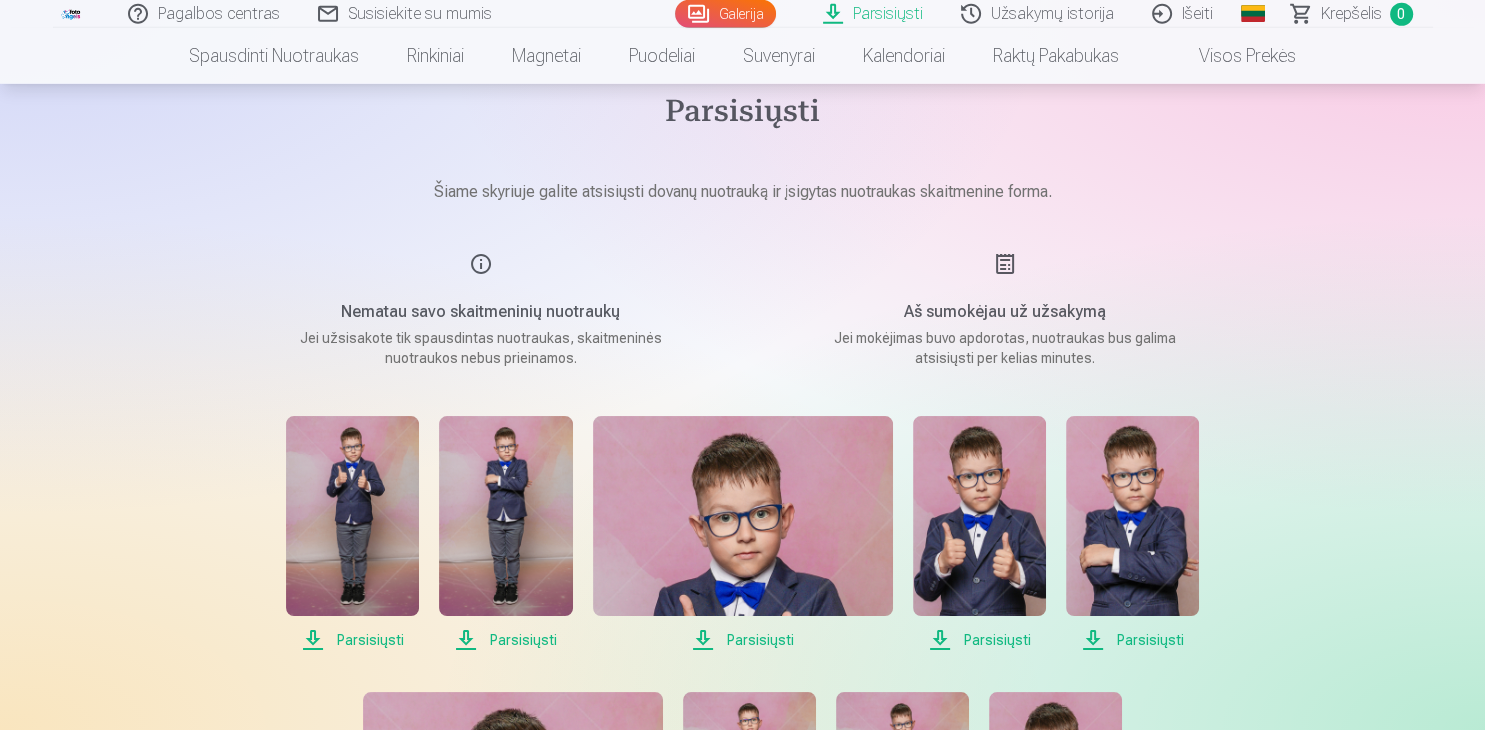 scroll, scrollTop: 0, scrollLeft: 0, axis: both 